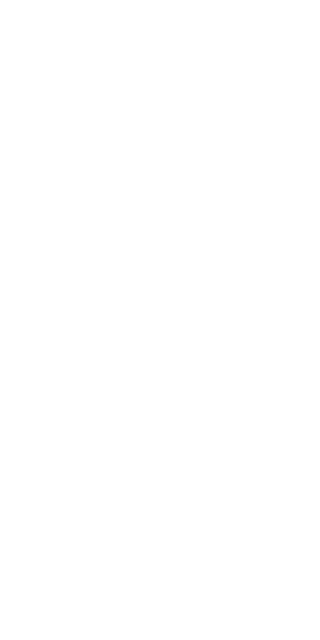 scroll, scrollTop: 0, scrollLeft: 0, axis: both 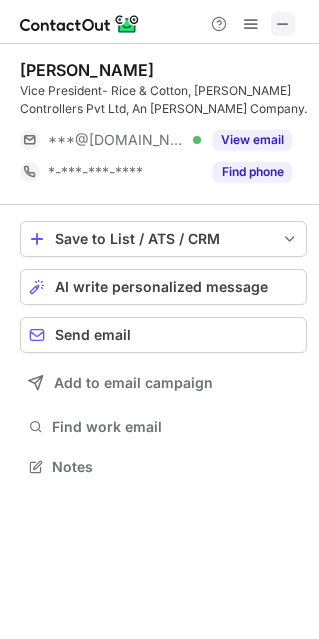 click at bounding box center [283, 24] 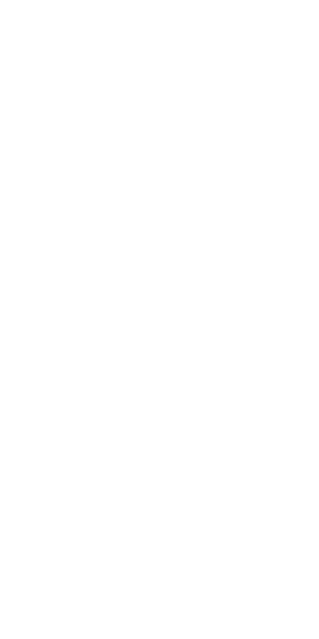 scroll, scrollTop: 0, scrollLeft: 0, axis: both 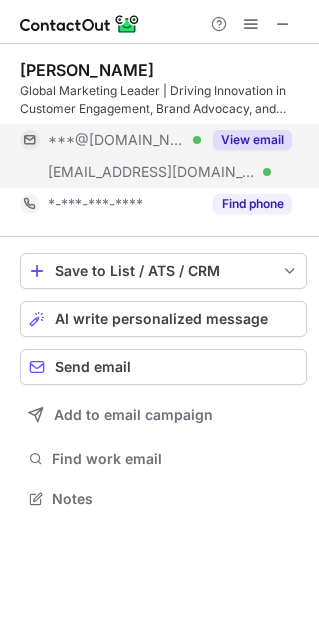 click on "View email" at bounding box center [252, 140] 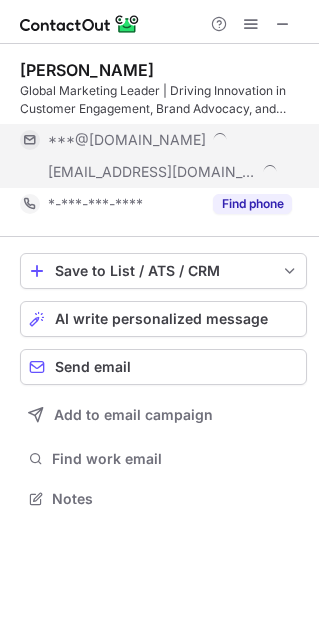scroll, scrollTop: 10, scrollLeft: 10, axis: both 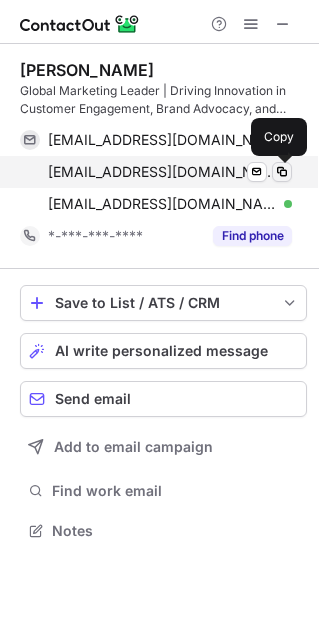 click at bounding box center (282, 172) 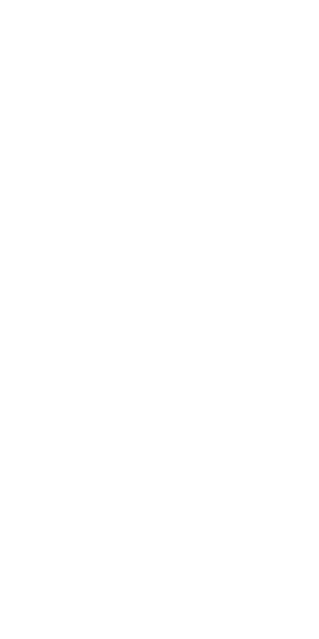 scroll, scrollTop: 0, scrollLeft: 0, axis: both 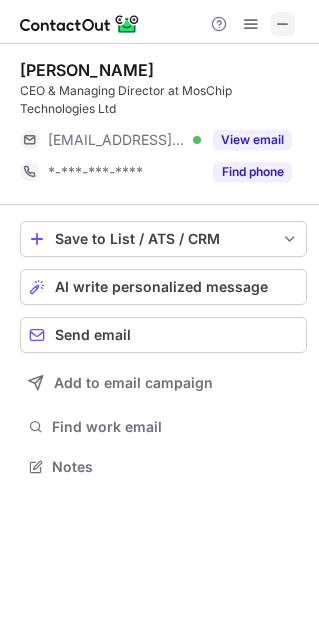 click at bounding box center (283, 24) 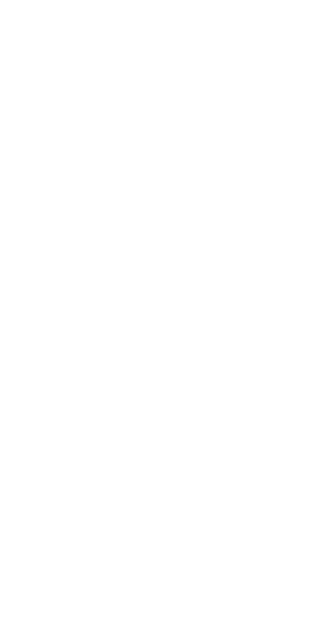 scroll, scrollTop: 0, scrollLeft: 0, axis: both 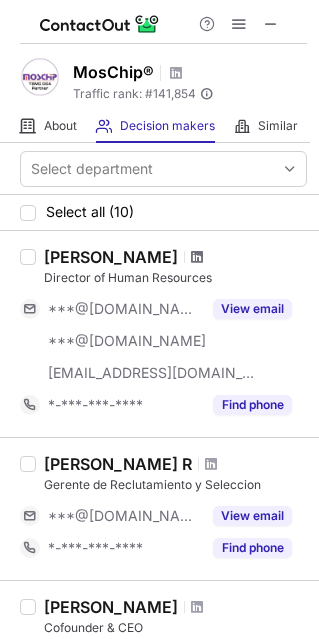click at bounding box center (197, 257) 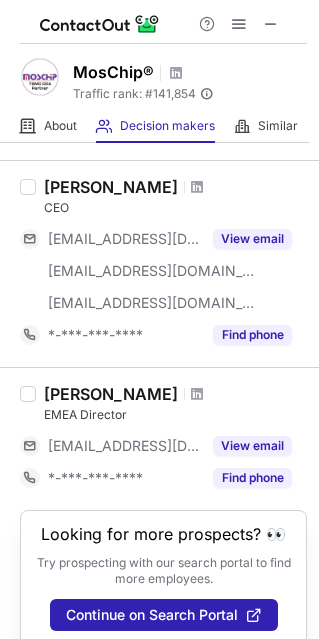 scroll, scrollTop: 1553, scrollLeft: 0, axis: vertical 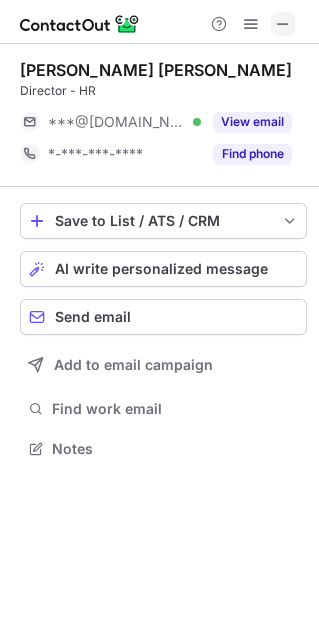 click at bounding box center [283, 24] 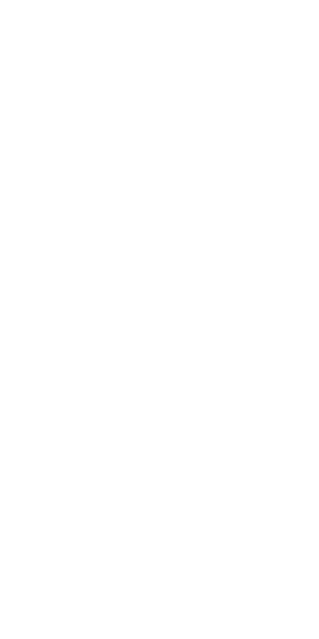 scroll, scrollTop: 0, scrollLeft: 0, axis: both 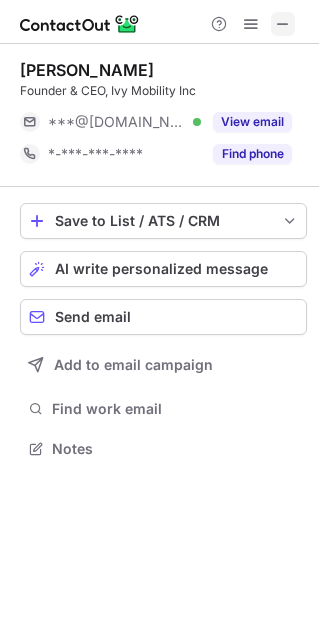 click at bounding box center (283, 24) 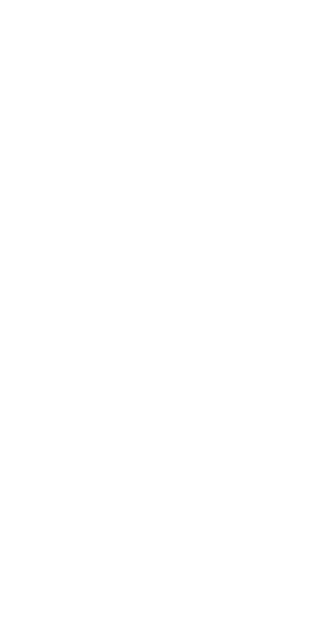 scroll, scrollTop: 0, scrollLeft: 0, axis: both 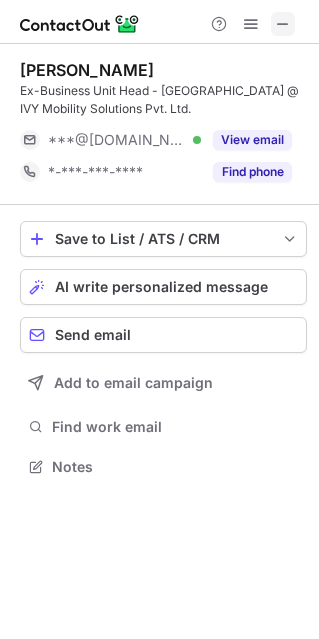 click at bounding box center [283, 24] 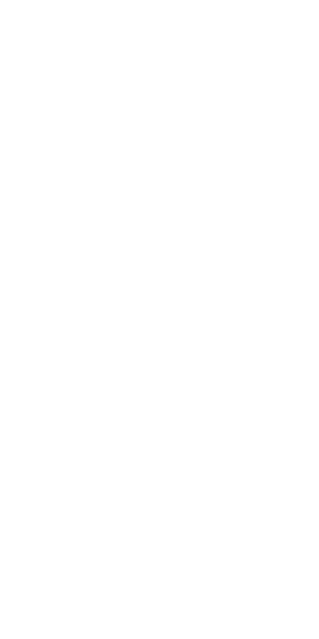 scroll, scrollTop: 0, scrollLeft: 0, axis: both 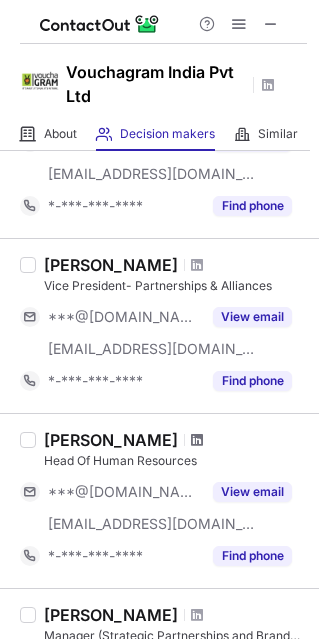 click at bounding box center [197, 440] 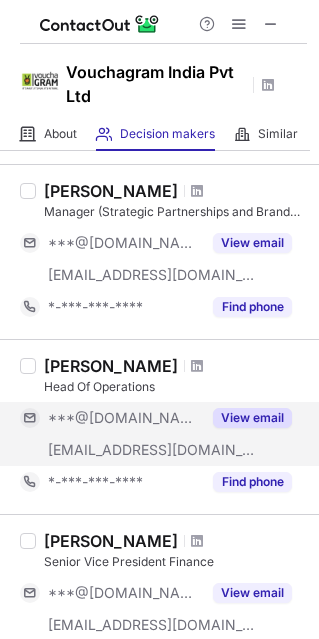 scroll, scrollTop: 997, scrollLeft: 0, axis: vertical 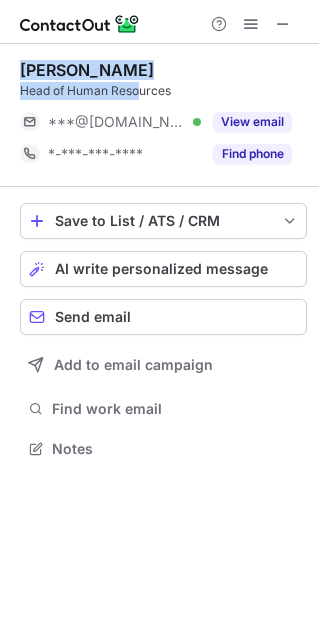 drag, startPoint x: 141, startPoint y: 84, endPoint x: 14, endPoint y: 68, distance: 128.0039 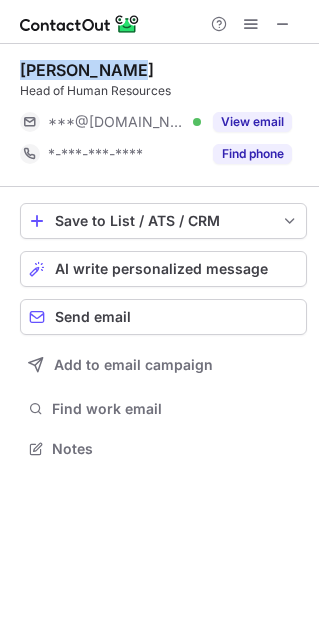 drag, startPoint x: 117, startPoint y: 66, endPoint x: 22, endPoint y: 66, distance: 95 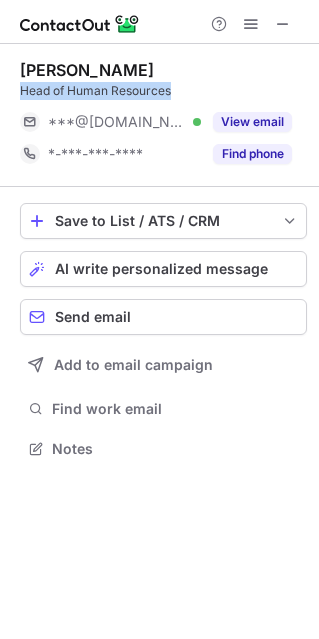 drag, startPoint x: 185, startPoint y: 90, endPoint x: 15, endPoint y: 97, distance: 170.14406 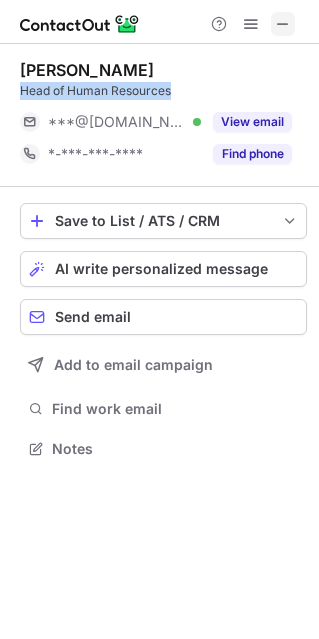 click at bounding box center (283, 24) 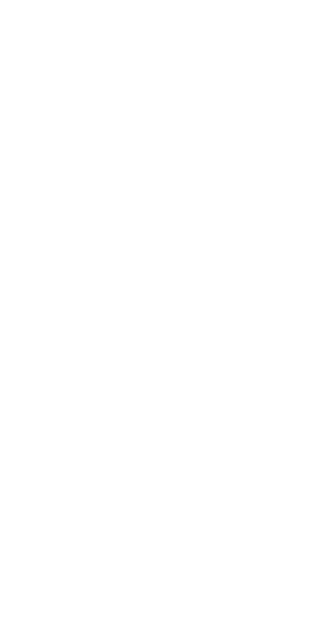 scroll, scrollTop: 0, scrollLeft: 0, axis: both 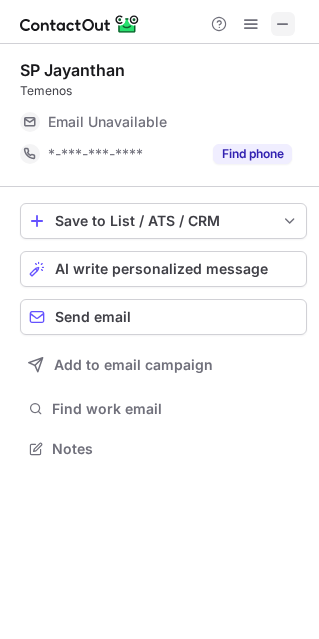 click at bounding box center [283, 24] 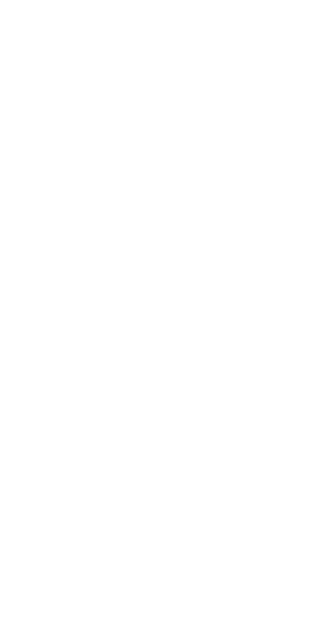 scroll, scrollTop: 0, scrollLeft: 0, axis: both 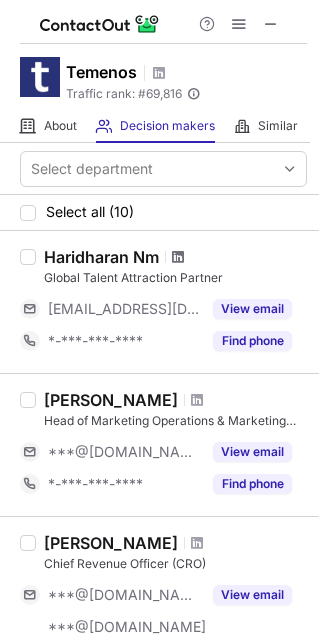 click at bounding box center (178, 257) 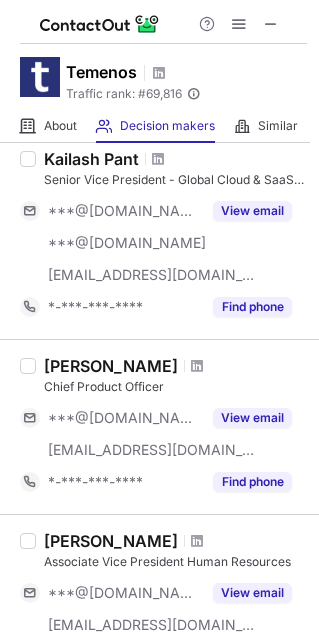 scroll, scrollTop: 1400, scrollLeft: 0, axis: vertical 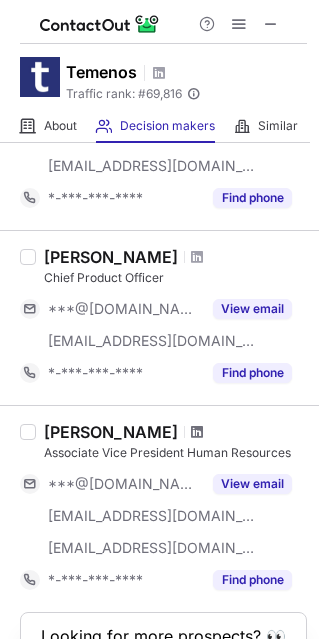 click at bounding box center [197, 432] 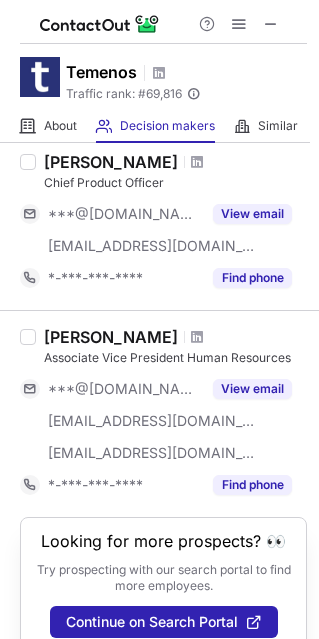 scroll, scrollTop: 1500, scrollLeft: 0, axis: vertical 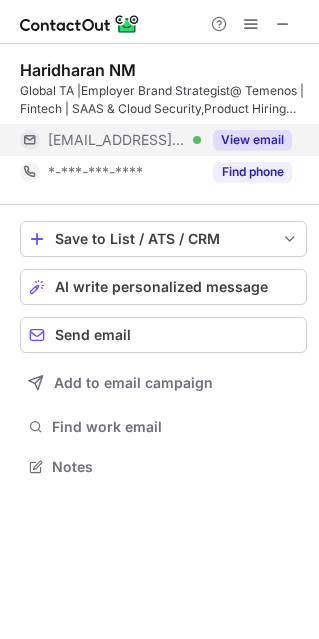 click on "View email" at bounding box center [252, 140] 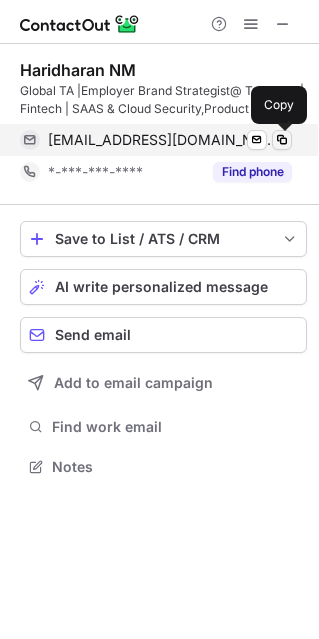 click at bounding box center [282, 140] 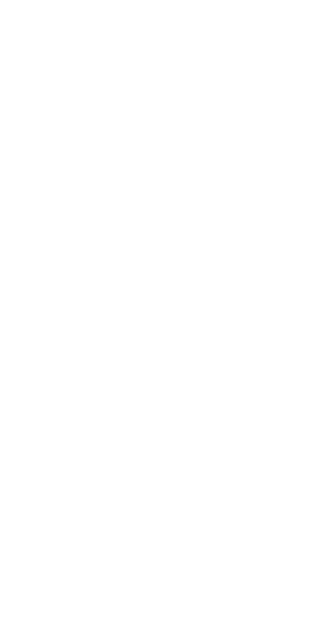 scroll, scrollTop: 0, scrollLeft: 0, axis: both 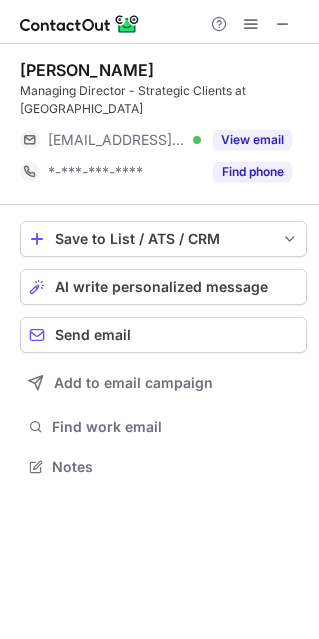 click on "Managing Director - Strategic Clients at Temenos" at bounding box center [163, 100] 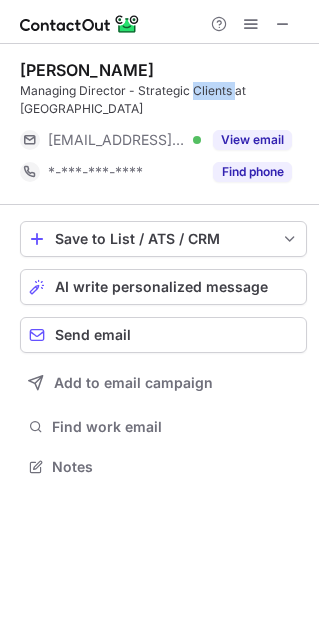 click on "Managing Director - Strategic Clients at Temenos" at bounding box center (163, 100) 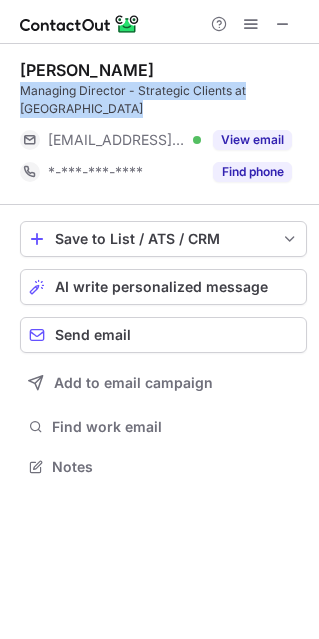 click on "Managing Director - Strategic Clients at Temenos" at bounding box center (163, 100) 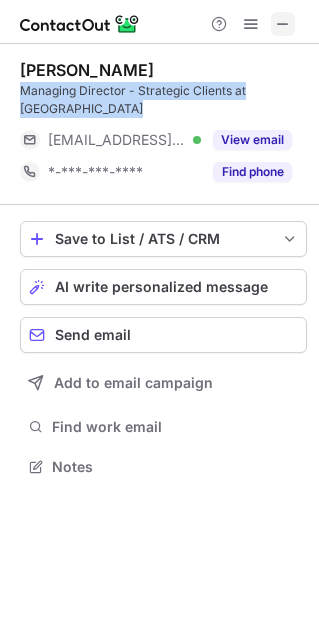 click at bounding box center [283, 24] 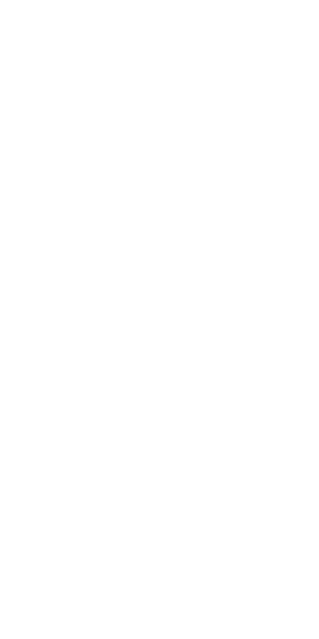 scroll, scrollTop: 0, scrollLeft: 0, axis: both 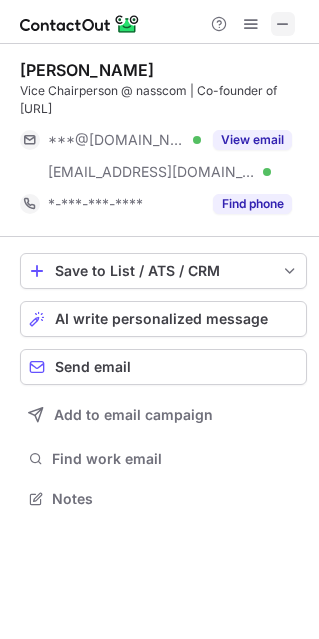click at bounding box center (283, 24) 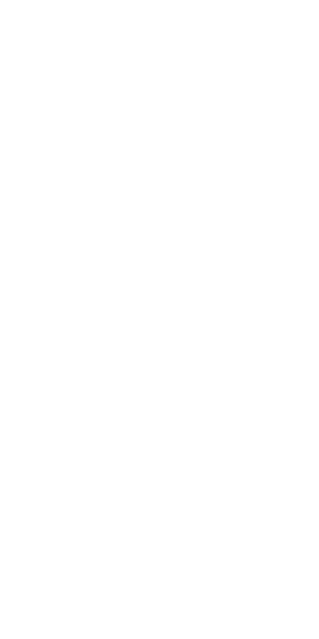 scroll, scrollTop: 0, scrollLeft: 0, axis: both 